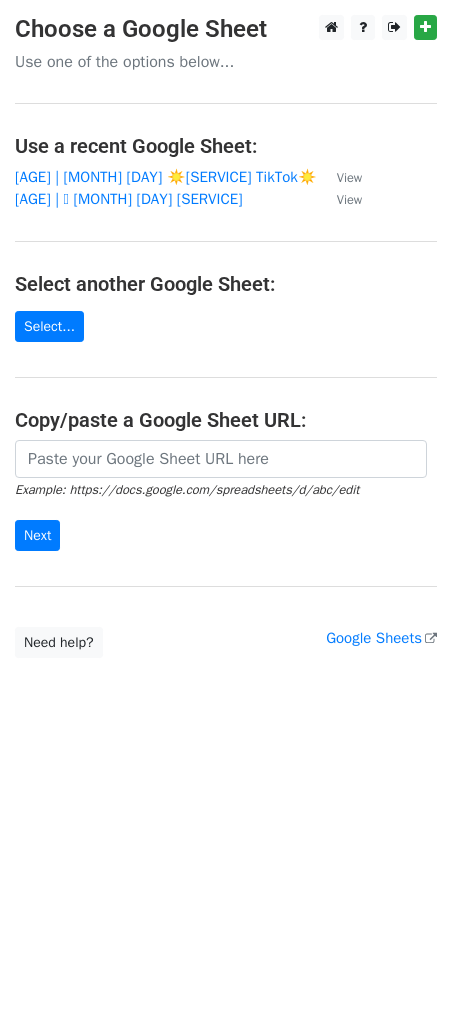 scroll, scrollTop: 0, scrollLeft: 0, axis: both 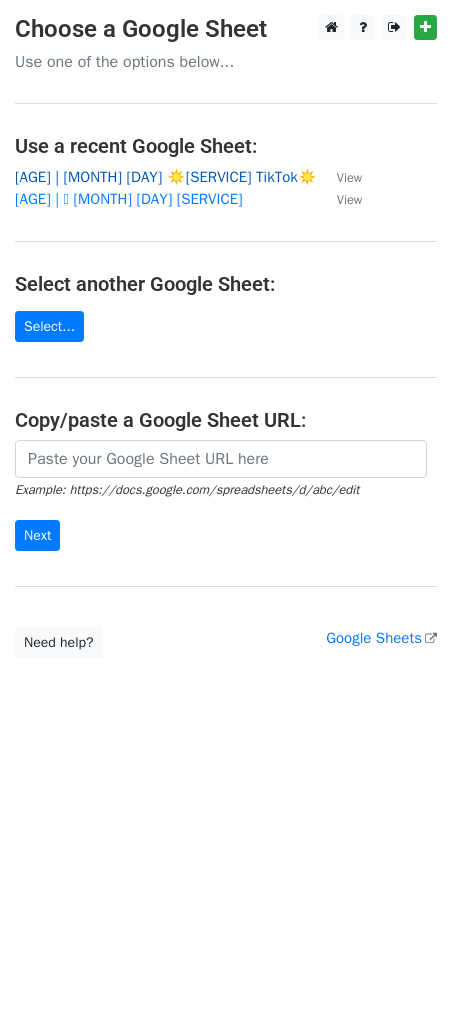 click on "[AGE] | [MONTH] [DAY] ☀️[SERVICE] TikTok☀️" at bounding box center [166, 177] 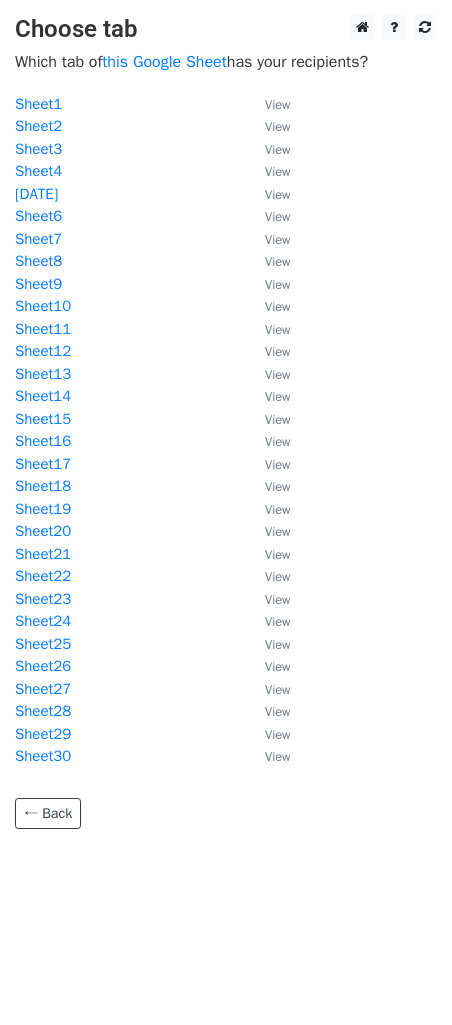 scroll, scrollTop: 0, scrollLeft: 0, axis: both 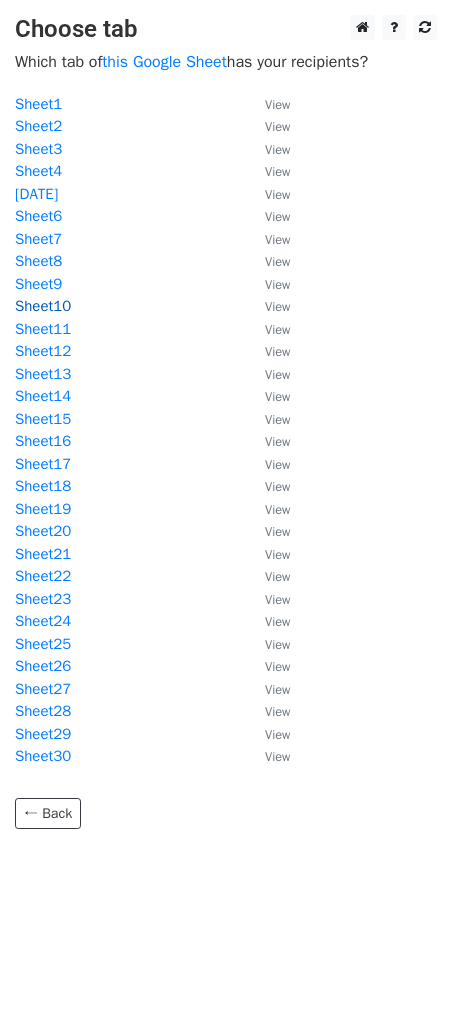 click on "Sheet10" at bounding box center (43, 306) 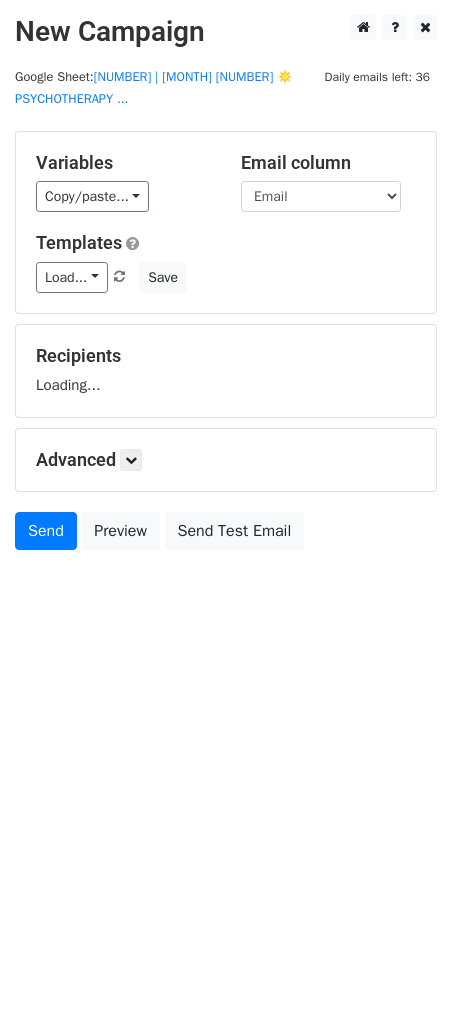 scroll, scrollTop: 0, scrollLeft: 0, axis: both 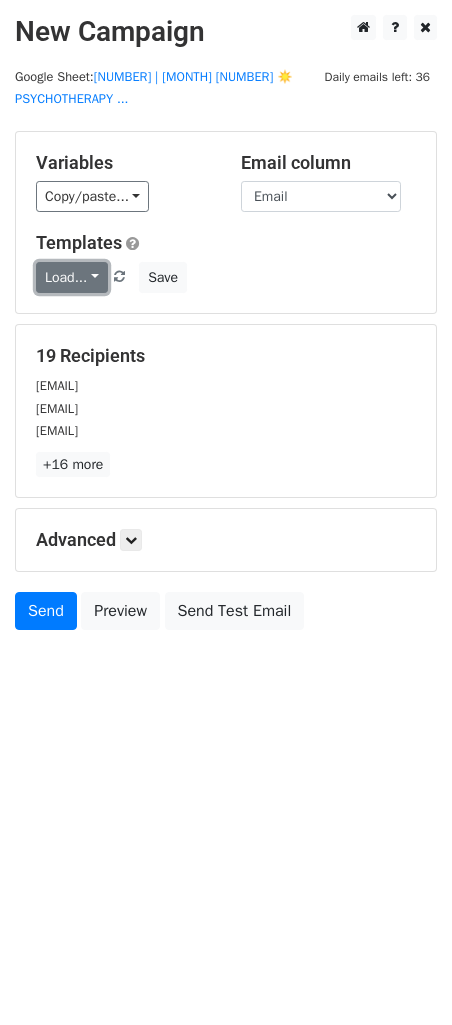 click on "Load..." at bounding box center (72, 277) 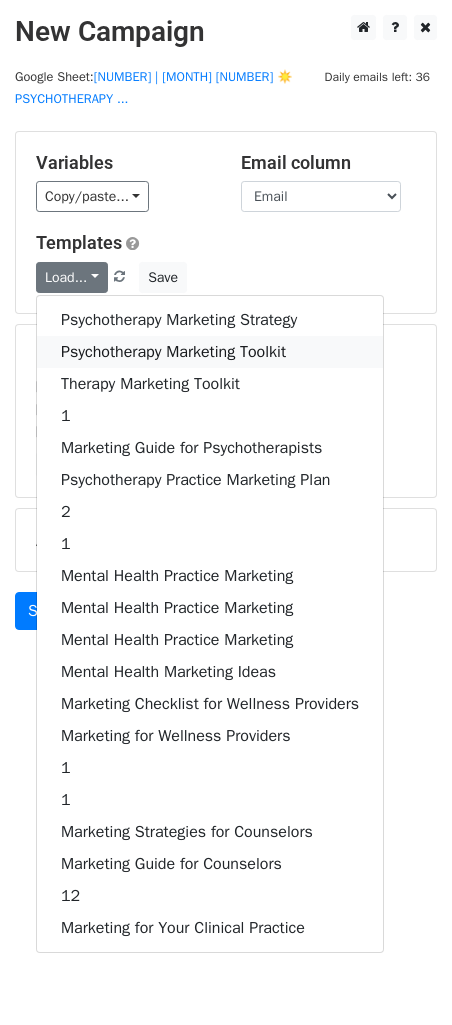 click on "Psychotherapy Marketing Toolkit" at bounding box center [210, 352] 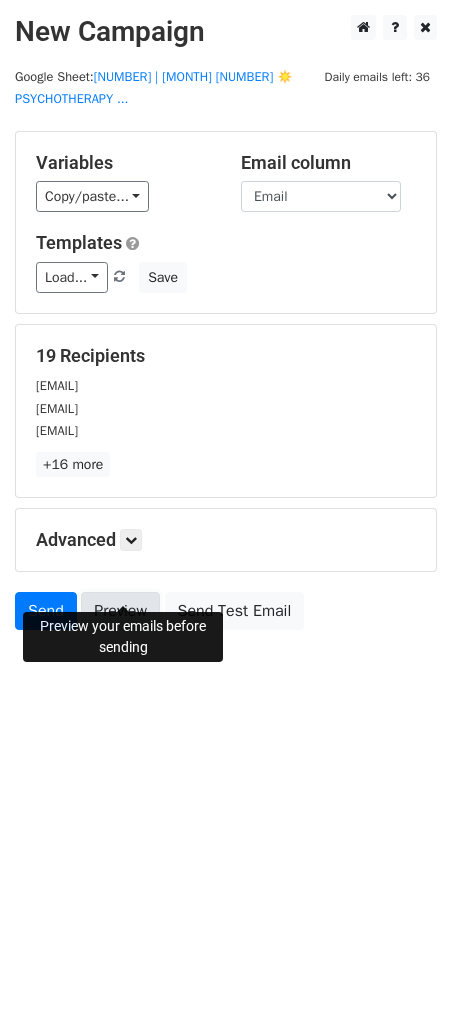 click on "Preview" at bounding box center (120, 611) 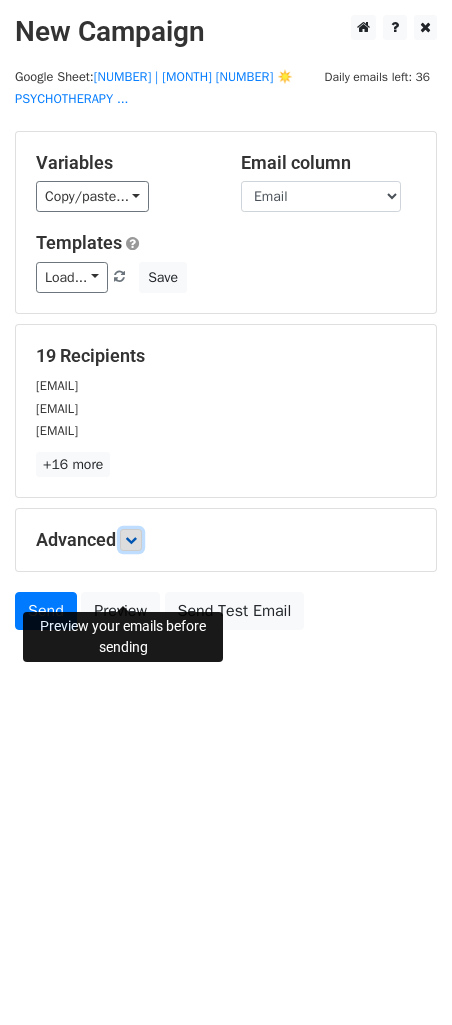 click at bounding box center [131, 540] 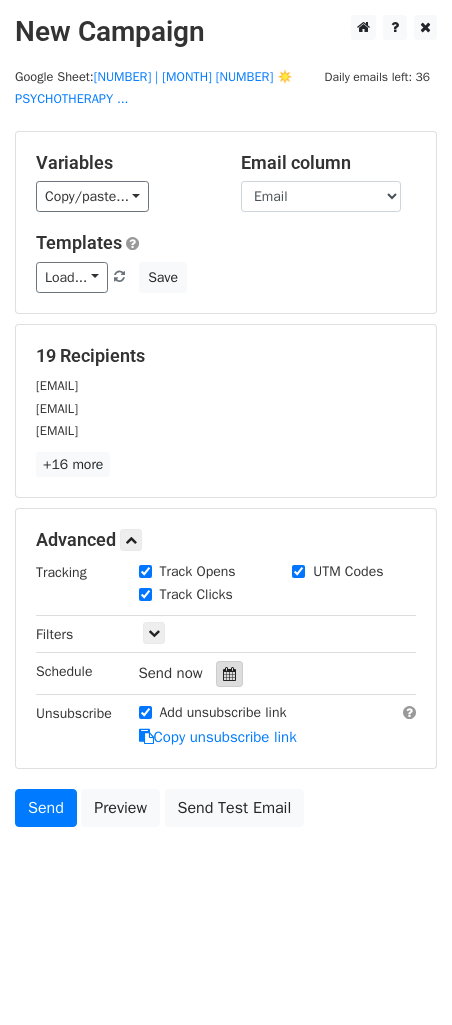 click at bounding box center (229, 674) 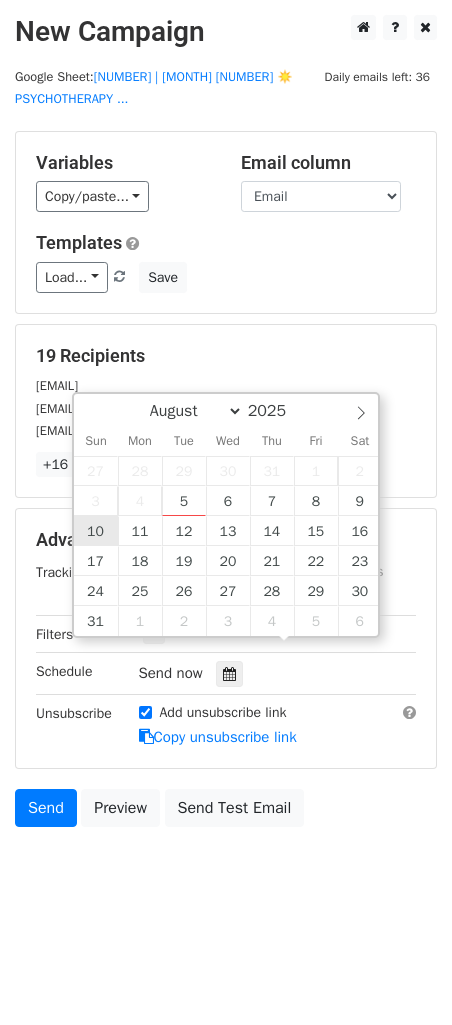 type on "2025-08-10 12:00" 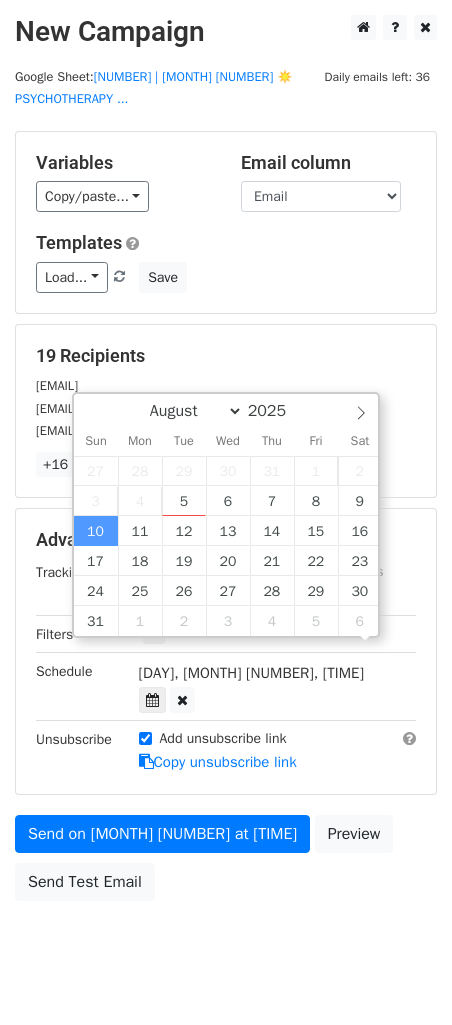 scroll, scrollTop: 0, scrollLeft: 0, axis: both 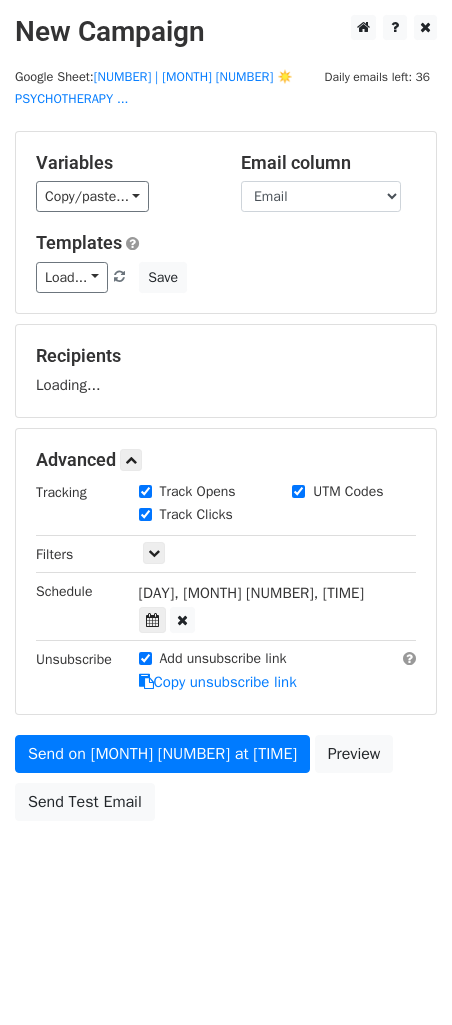 click on "Send on Aug 10 at 12:00pm
Preview
Send Test Email" at bounding box center (226, 783) 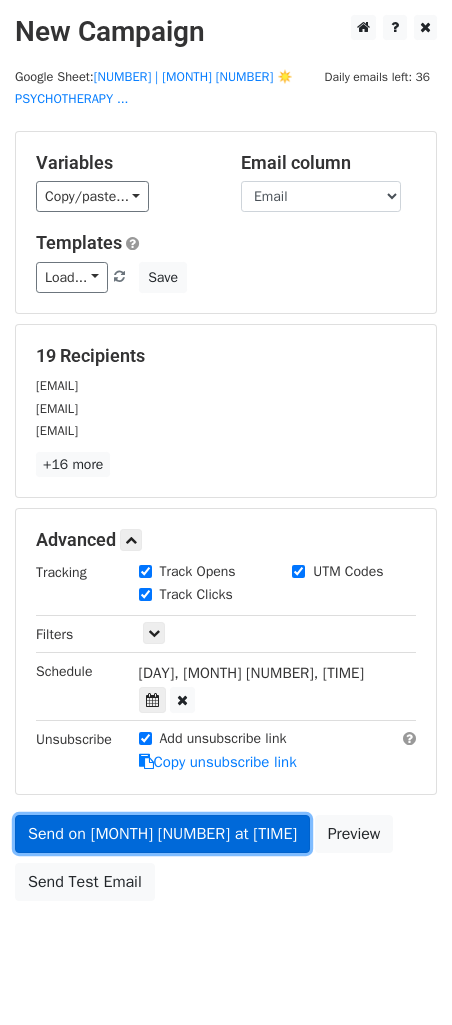 click on "Send on Aug 10 at 12:00pm" at bounding box center (162, 834) 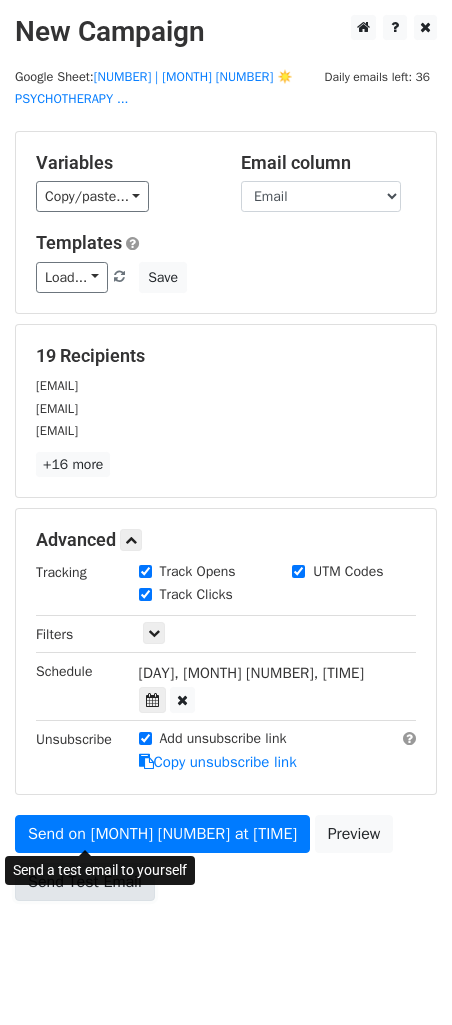 click on "Send Test Email" at bounding box center (85, 882) 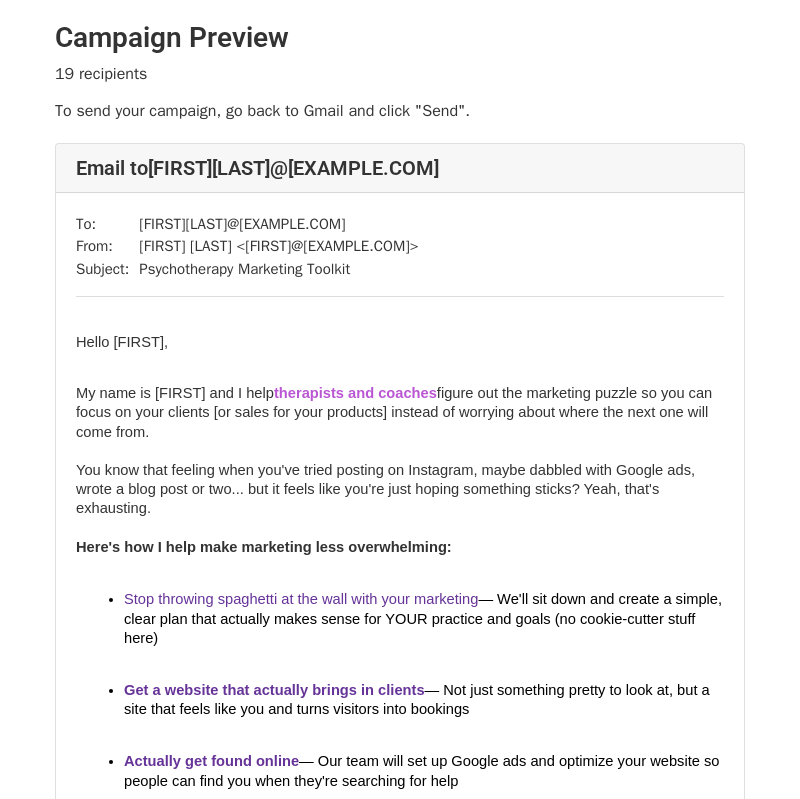 scroll, scrollTop: 0, scrollLeft: 0, axis: both 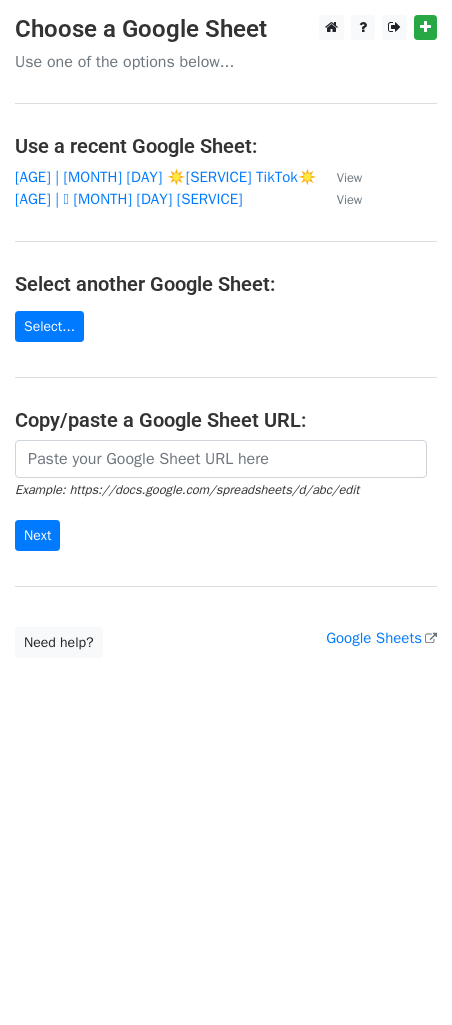 click on "19 | AUG 5 ☀️PSYCHOTHERAPY TikTok☀️" at bounding box center (166, 177) 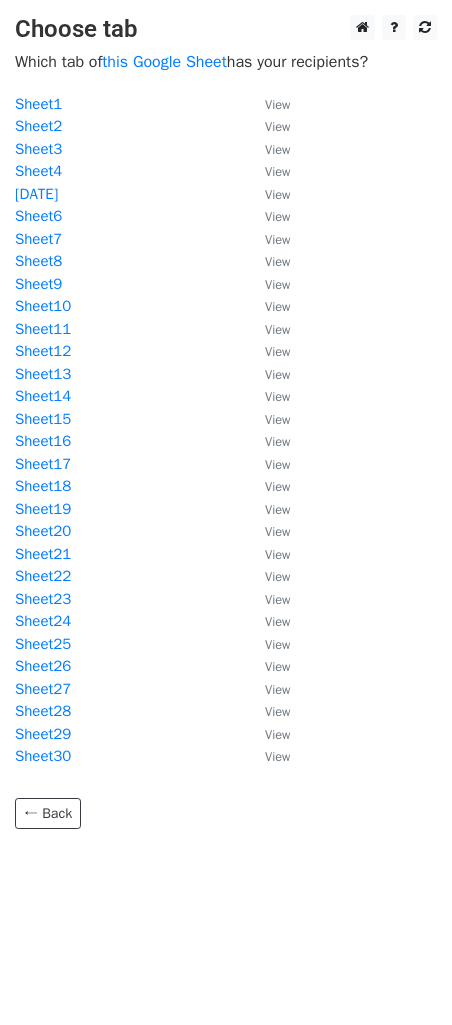 scroll, scrollTop: 0, scrollLeft: 0, axis: both 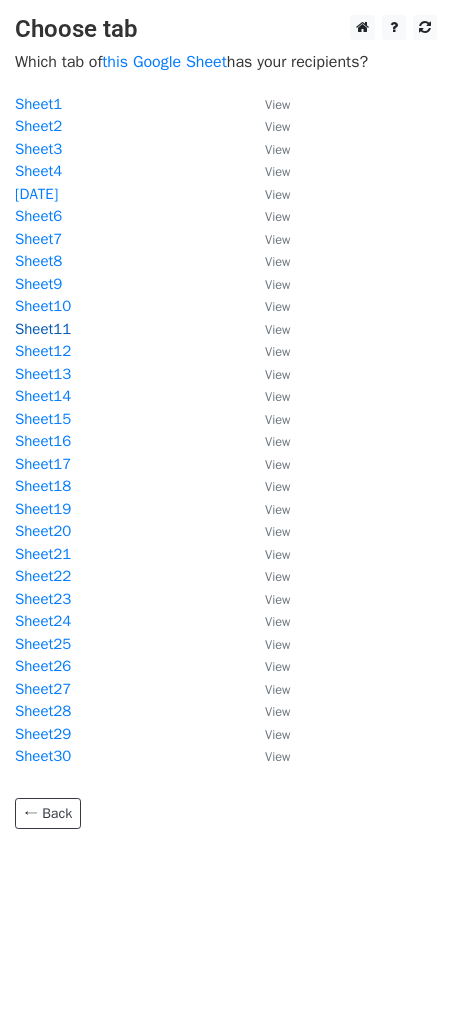 click on "Sheet11" at bounding box center [43, 329] 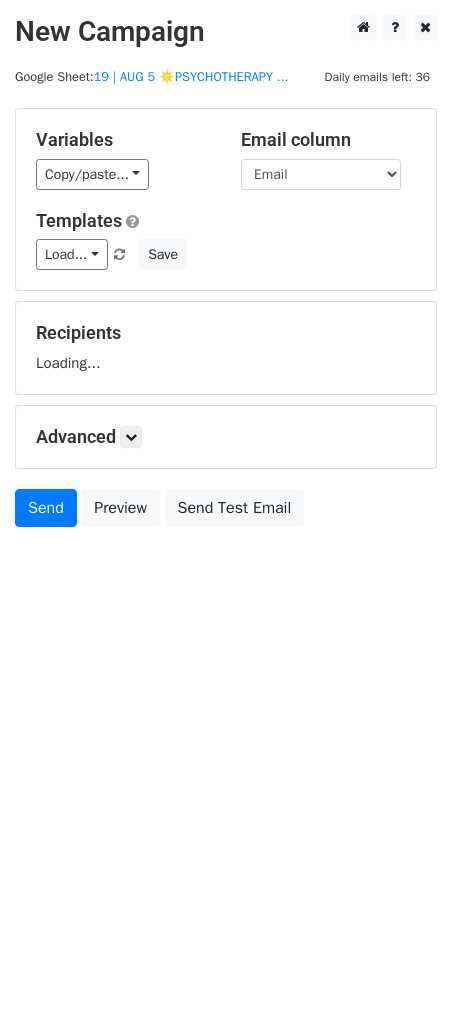 scroll, scrollTop: 0, scrollLeft: 0, axis: both 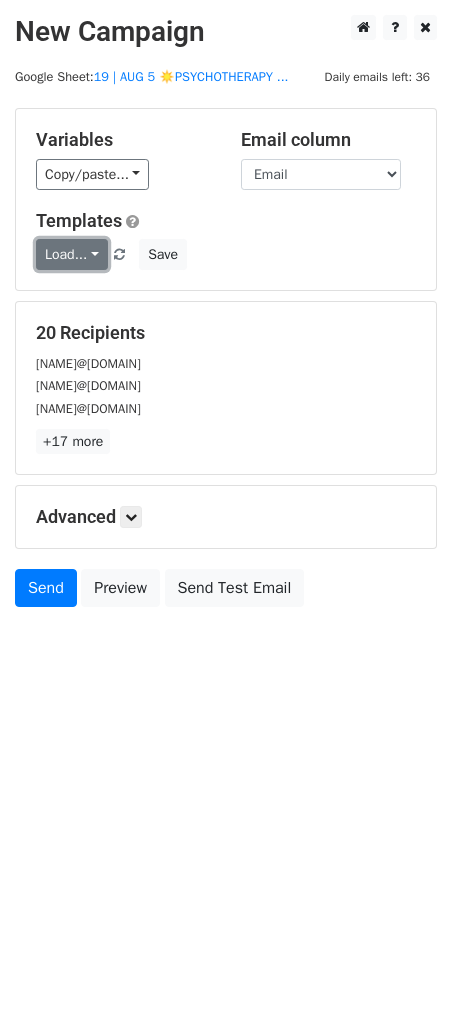 click on "Load..." at bounding box center [72, 254] 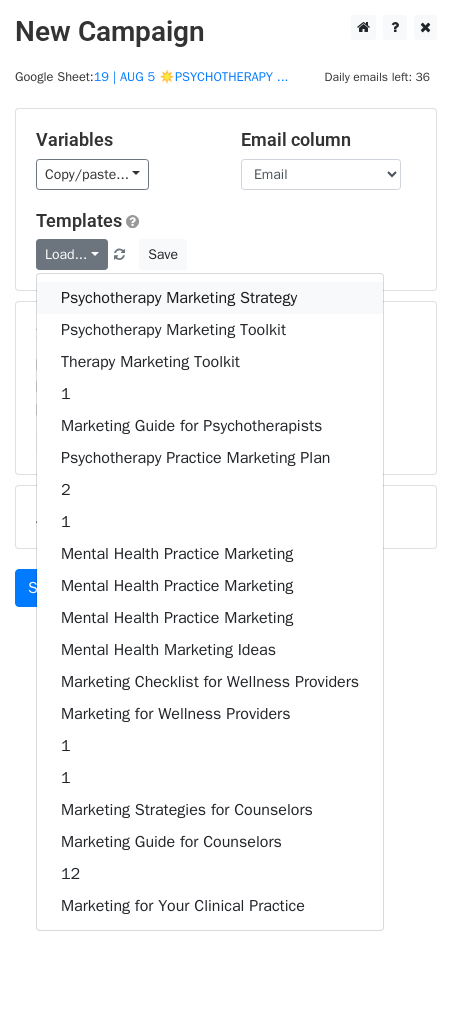 click on "Psychotherapy Marketing Strategy" at bounding box center (210, 298) 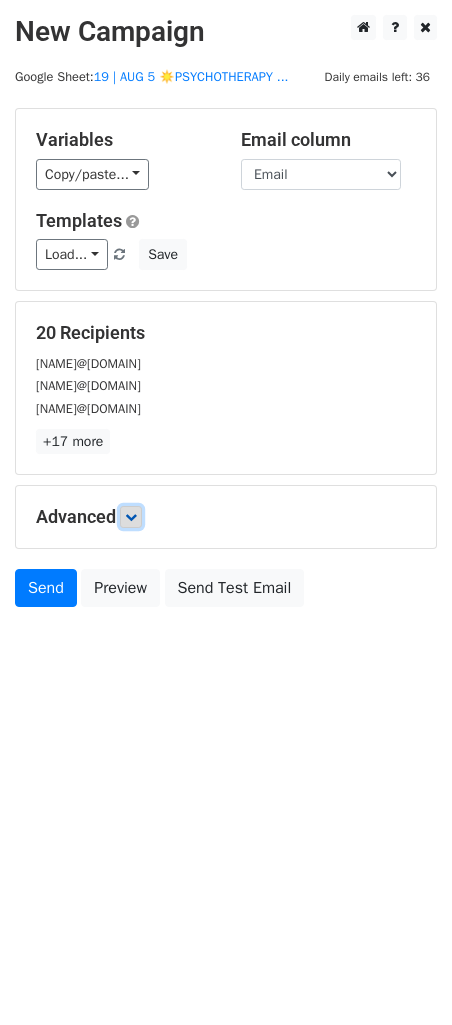 click at bounding box center (131, 517) 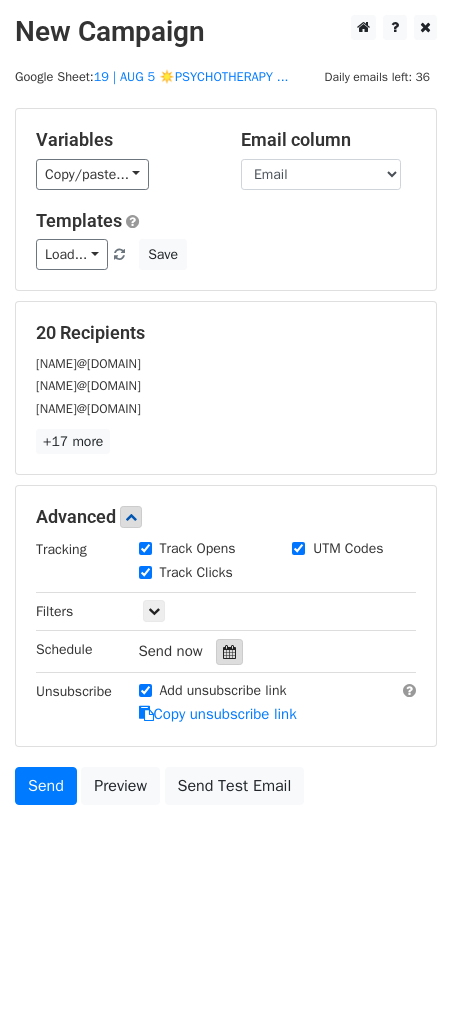click at bounding box center [229, 652] 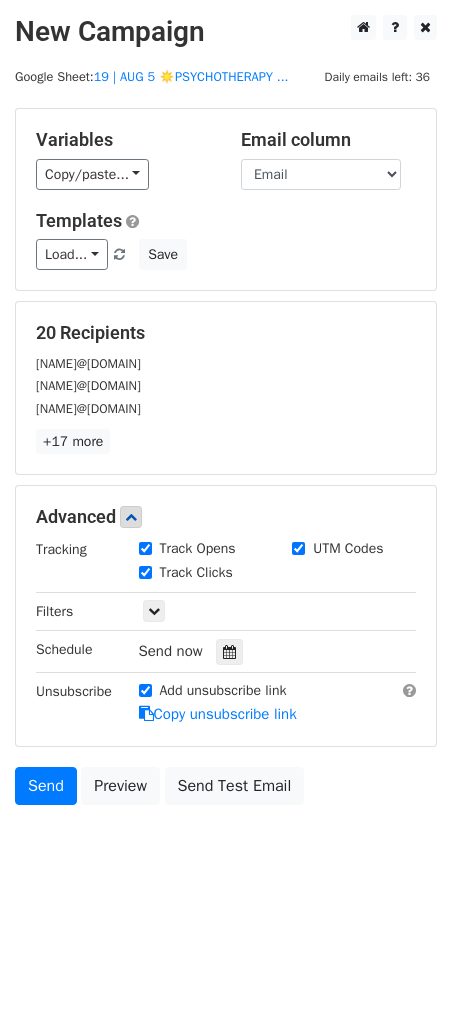 click on "New Campaign
Daily emails left: 36
Google Sheet:
19 | AUG 5 ☀️PSYCHOTHERAPY ...
Variables
Copy/paste...
{{Name}}
{{Email}}
Email column
Name
Email
Templates
Load...
Psychotherapy Marketing Strategy
Psychotherapy Marketing Toolkit
Therapy Marketing Toolkit
1
Marketing Guide for Psychotherapists
Psychotherapy Practice Marketing Plan
2
1
Mental Health Practice Marketing
Mental Health Practice Marketing
Mental Health Practice Marketing
Mental Health Marketing Ideas
Marketing Checklist for Wellness Providers
Marketing for Wellness Providers
1
1
Marketing Strategies for Counselors
Marketing Guide for Counselors
12
Marketing for Your Clinical Practice
Save
20 Recipients
riamft@gmail.com
riannablacklcsw@gmail.com
rich@awakenthemagic.com
+17 more
20 Recipients
×" at bounding box center (226, 455) 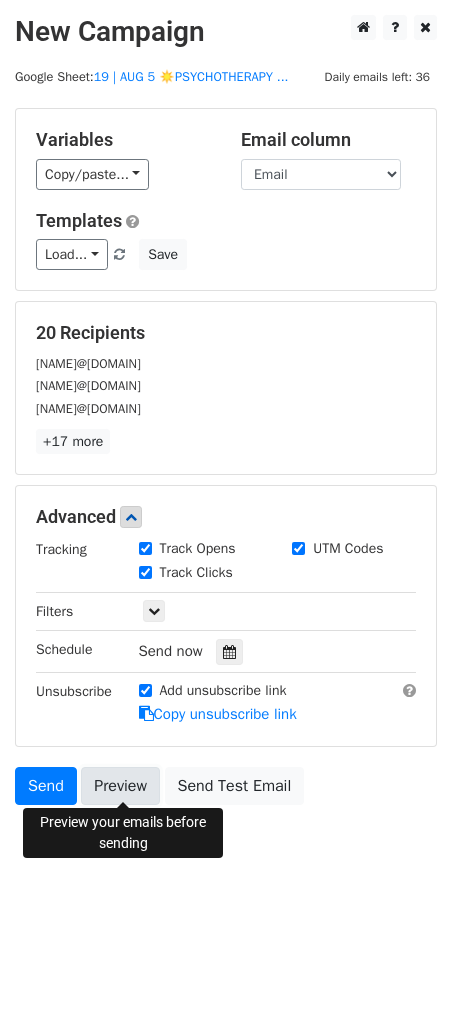 click on "Preview" at bounding box center (120, 786) 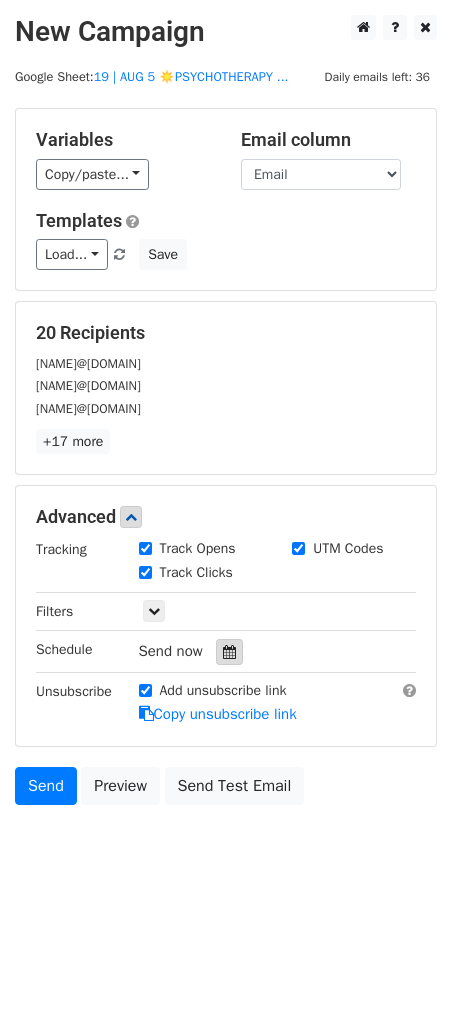 click at bounding box center (229, 652) 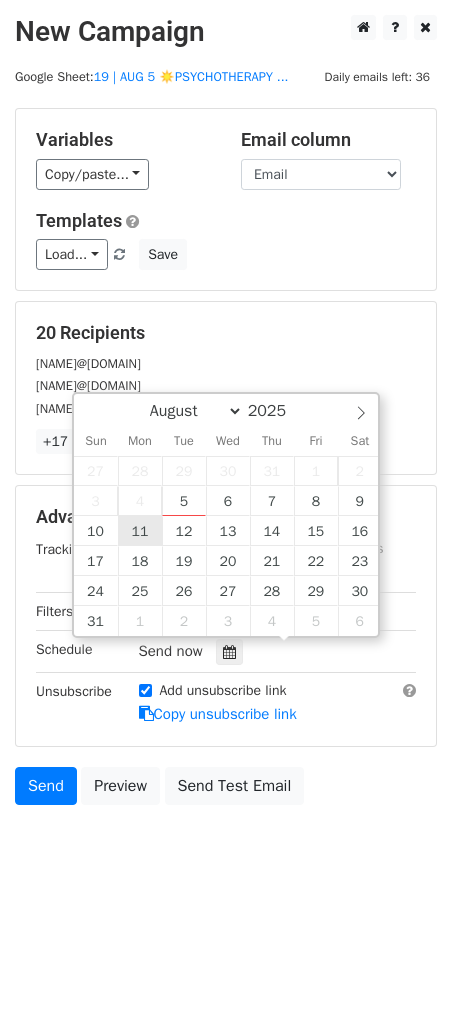 type on "2025-08-11 12:00" 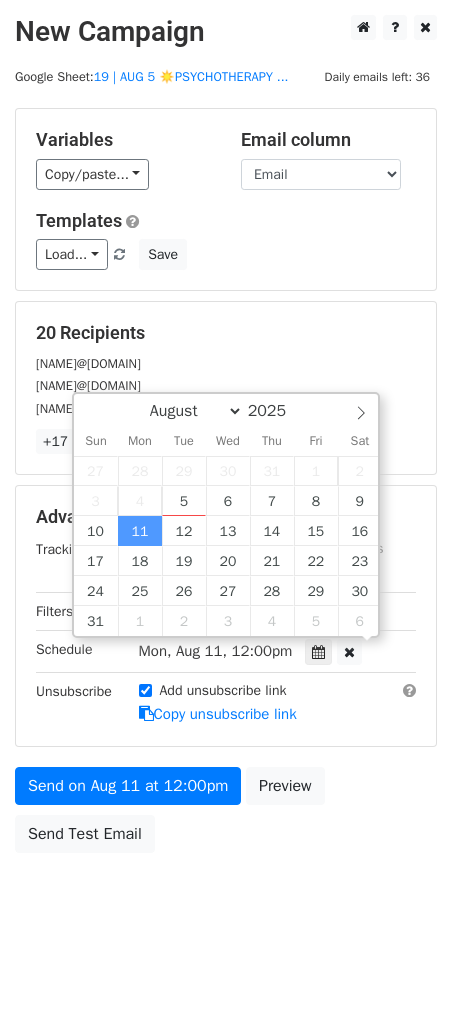 scroll, scrollTop: 0, scrollLeft: 0, axis: both 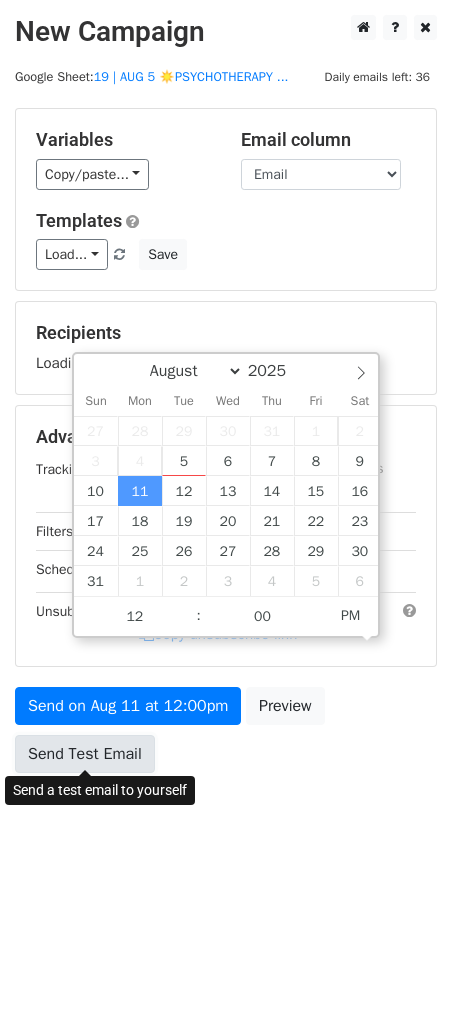 click on "Send Test Email" at bounding box center [85, 754] 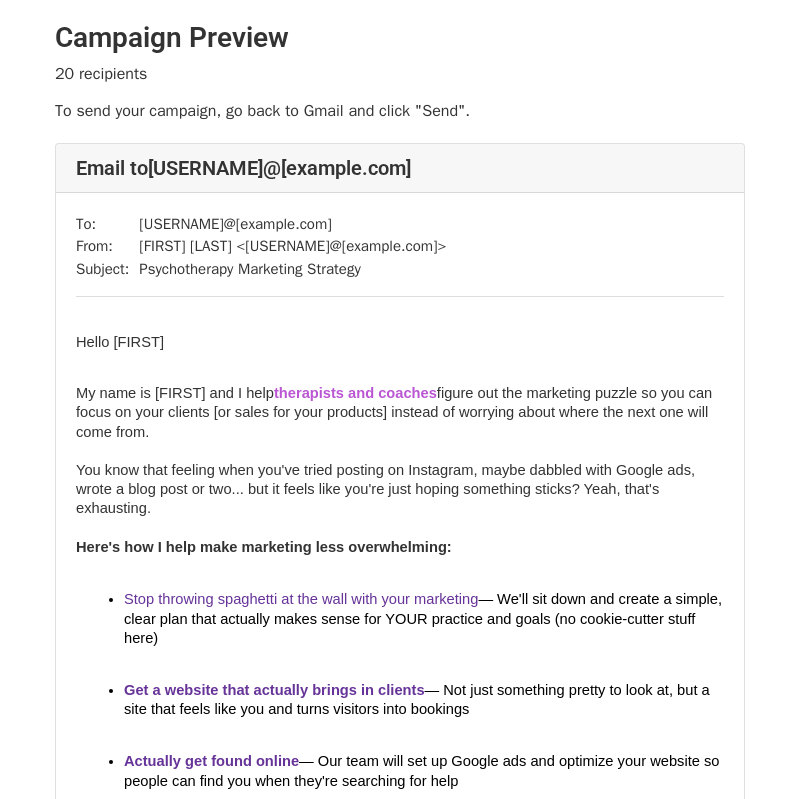 scroll, scrollTop: 0, scrollLeft: 0, axis: both 